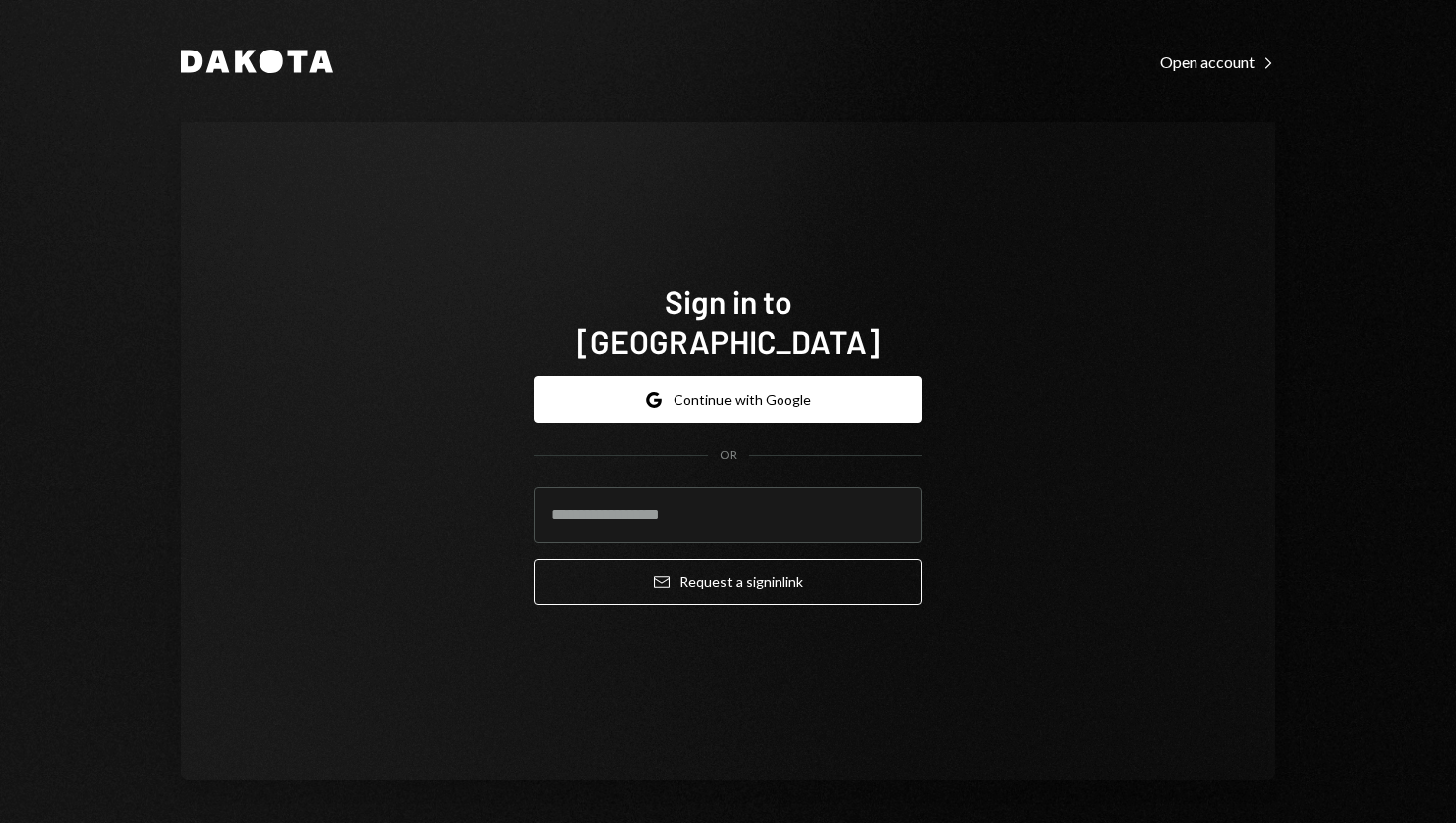 scroll, scrollTop: 0, scrollLeft: 0, axis: both 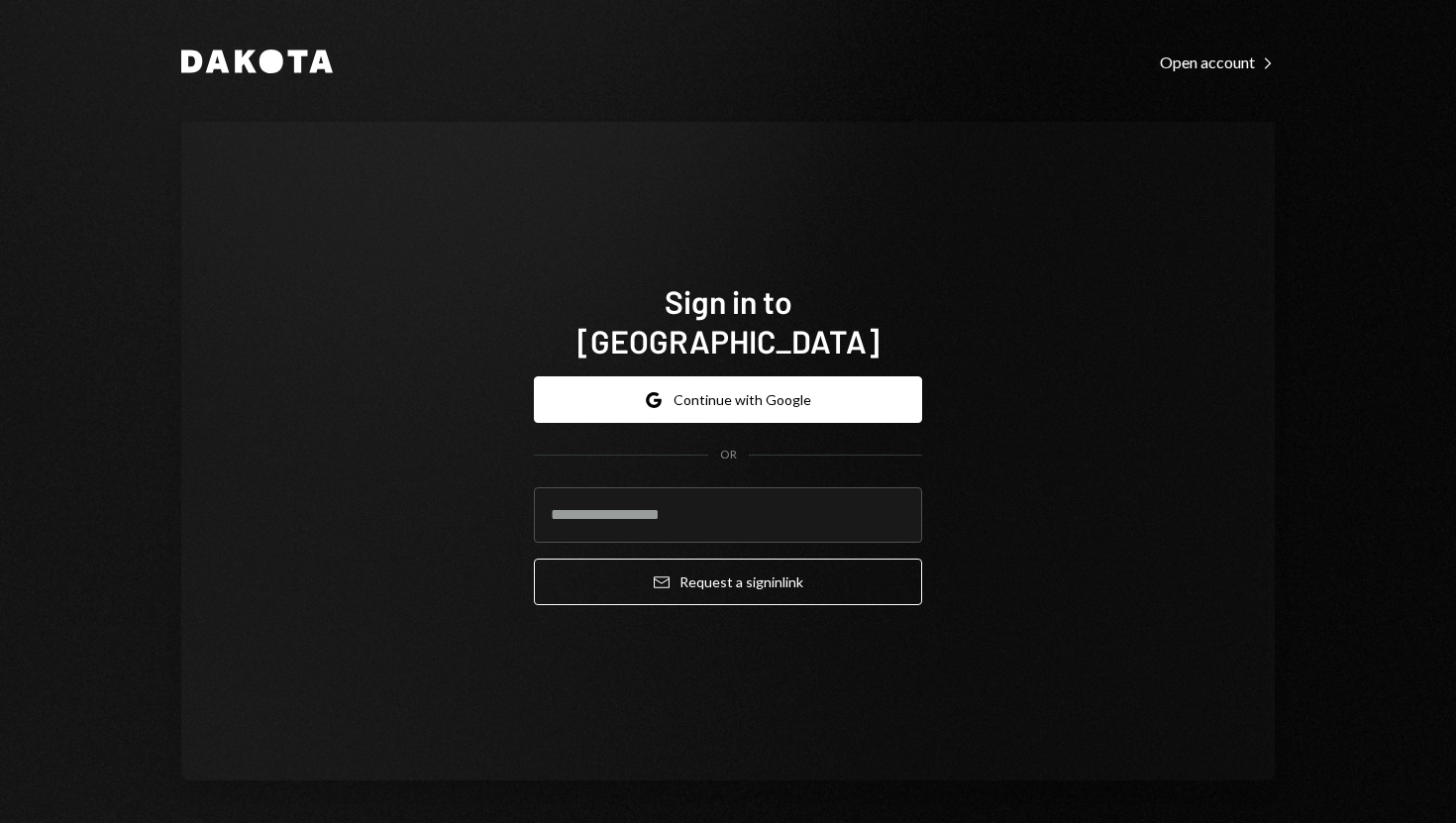 type on "**********" 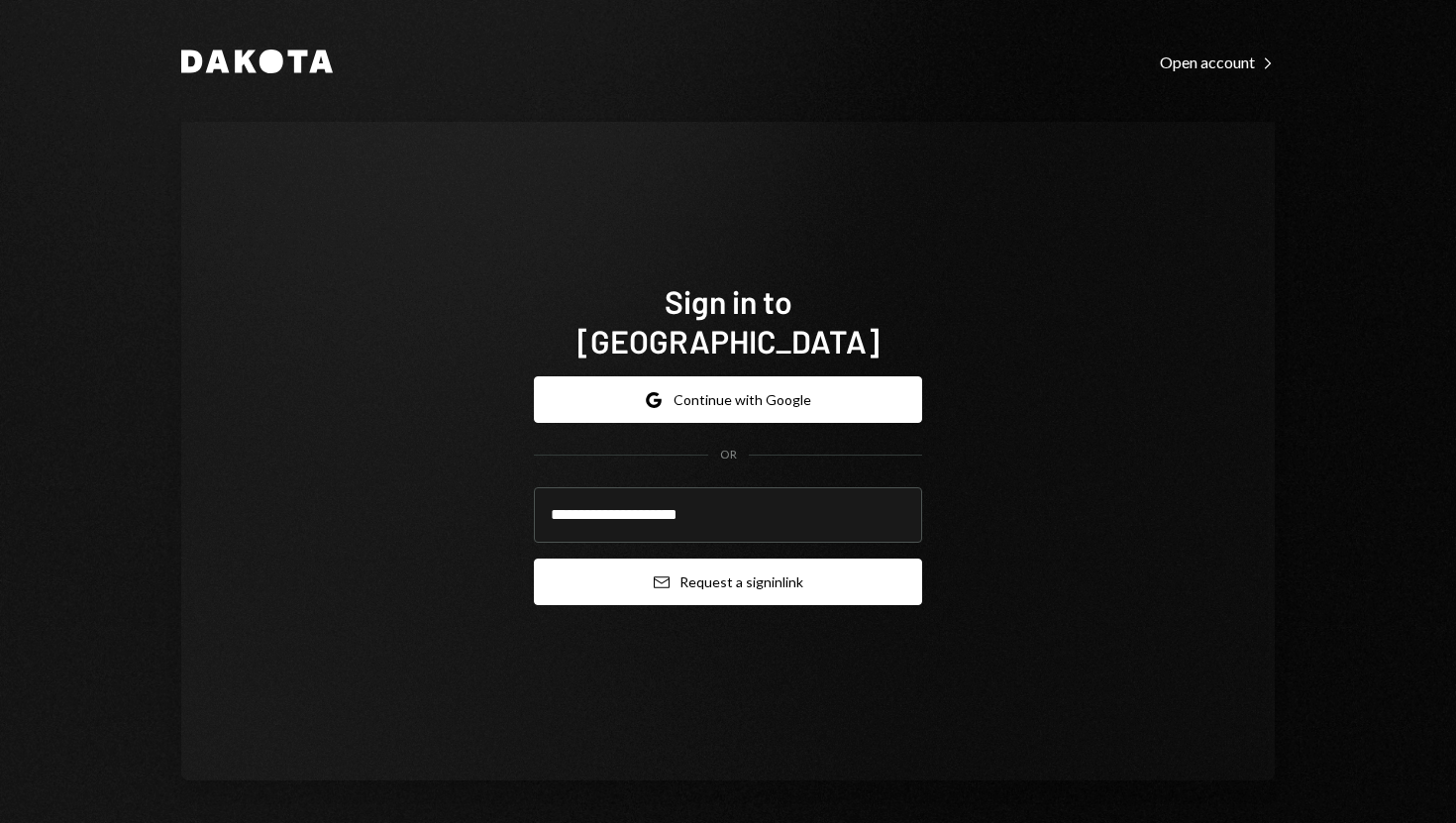 click on "Email Request a sign  in  link" at bounding box center [728, 581] 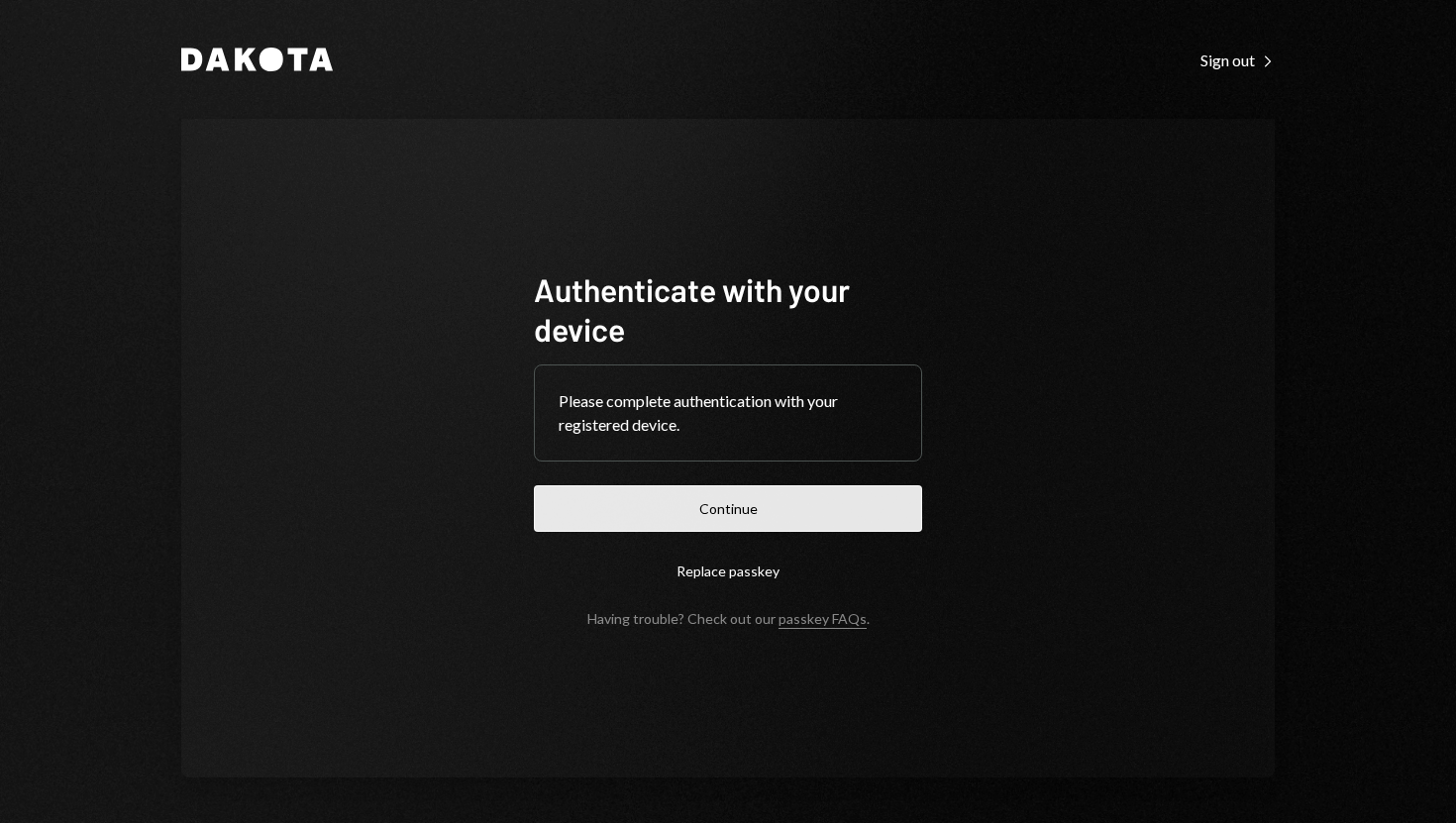 scroll, scrollTop: 0, scrollLeft: 0, axis: both 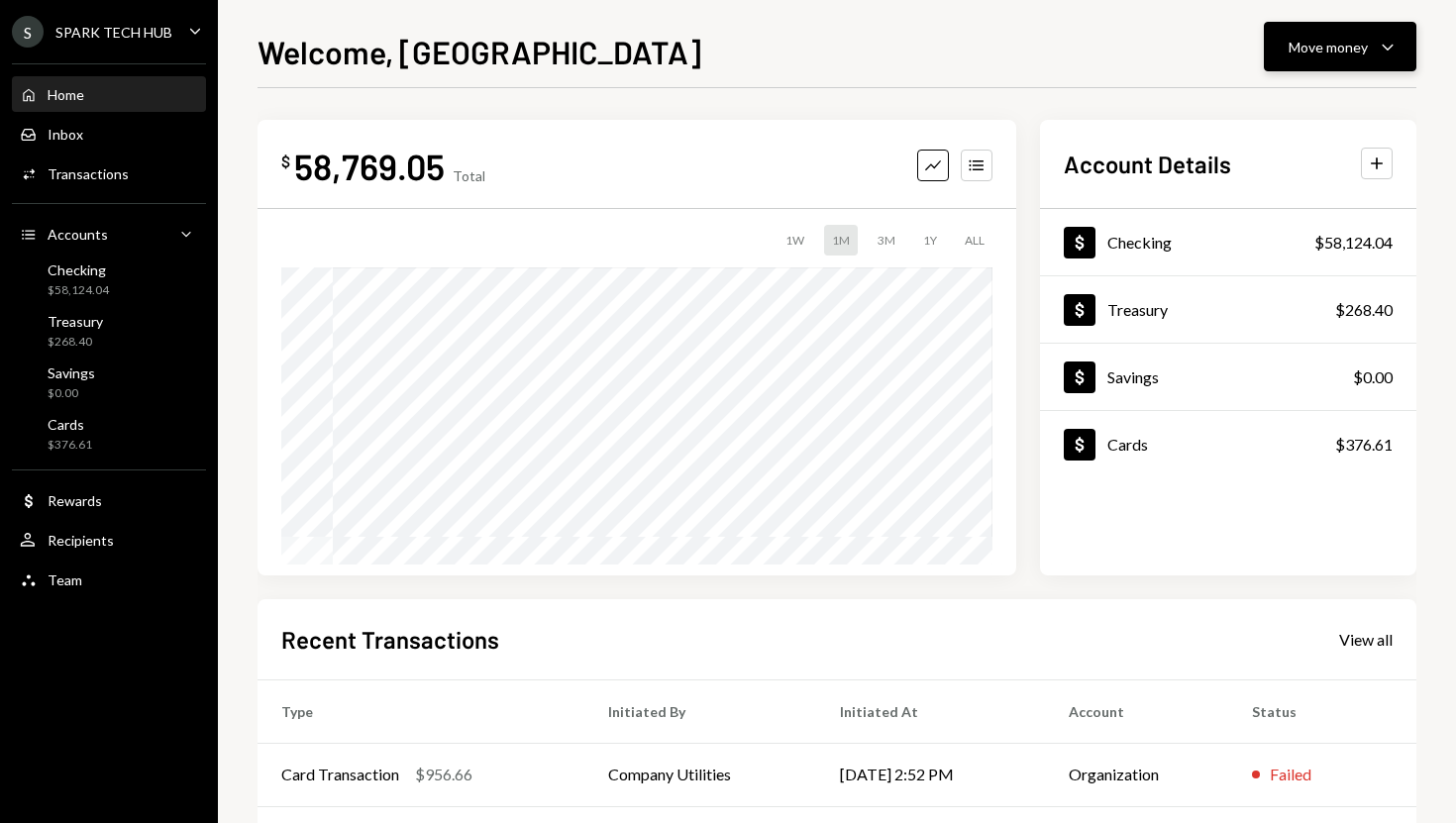 click on "Move money" at bounding box center [1328, 47] 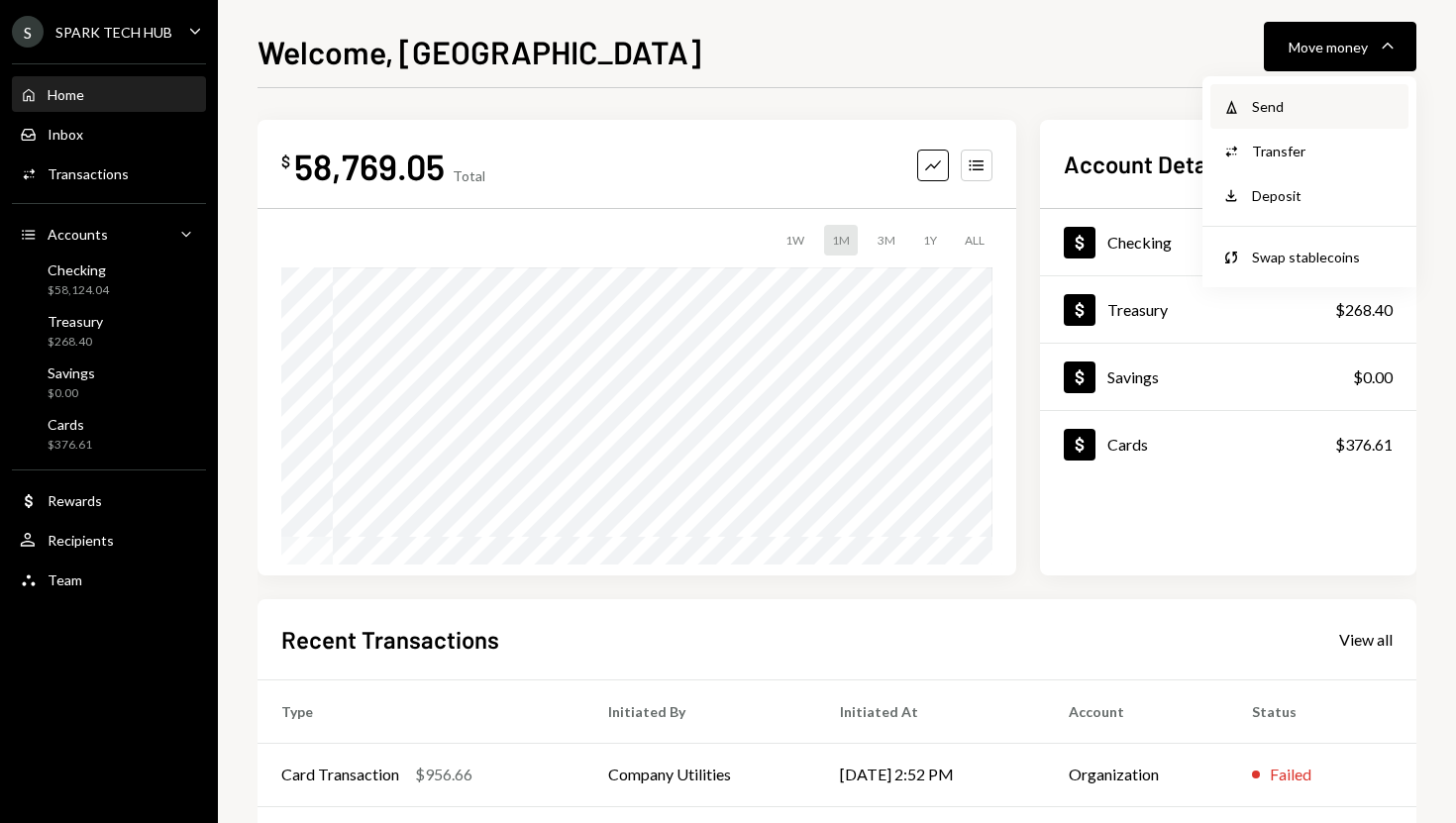 click on "Send" at bounding box center [1324, 106] 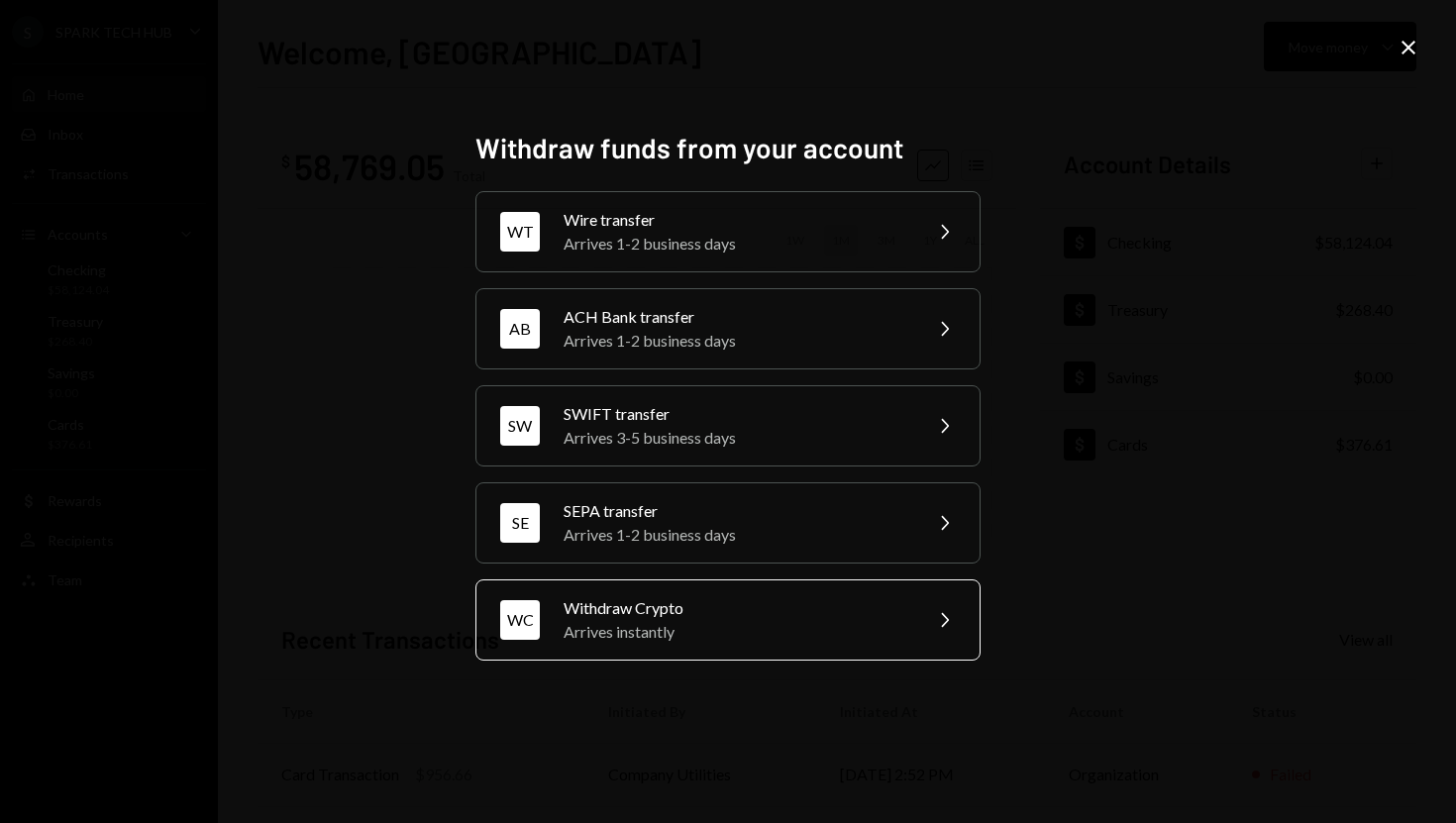 click on "WC Withdraw Crypto Arrives instantly Chevron Right" at bounding box center [728, 620] 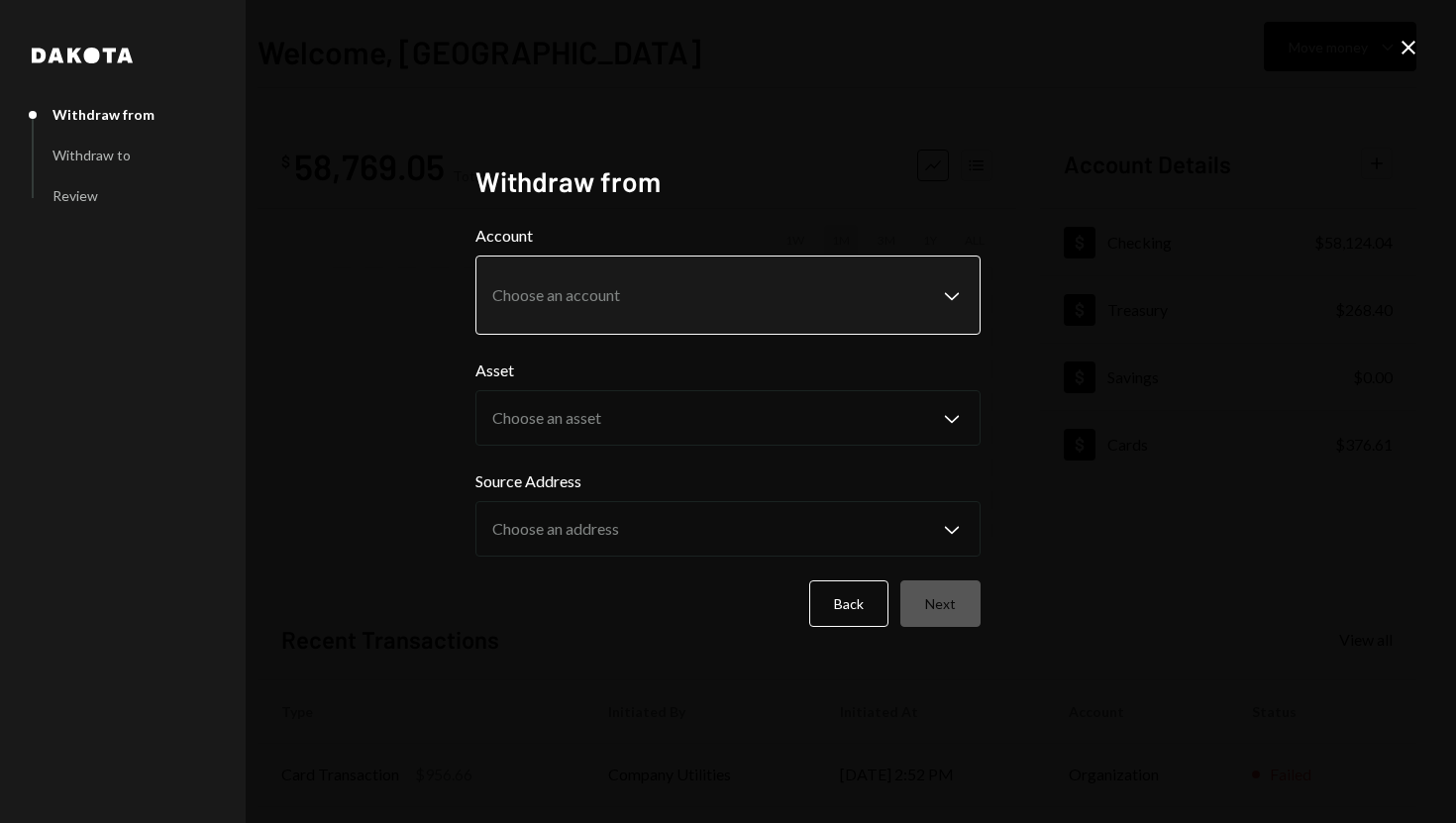 click on "S SPARK TECH HUB Caret Down Home Home Inbox Inbox Activities Transactions Accounts Accounts Caret Down Checking $58,124.04 Treasury $268.40 Savings $0.00 Cards $376.61 Dollar Rewards User Recipients Team Team Welcome, [PERSON_NAME] Move money Caret Down $ 58,769.05 Total Graph Accounts 1W 1M 3M 1Y ALL Account Details Plus Dollar Checking $58,124.04 Dollar Treasury $268.40 Dollar Savings $0.00 Dollar Cards $376.61 Recent Transactions View all Type Initiated By Initiated At Account Status Card Transaction $956.66 Company Utilities [DATE] 2:52 PM Organization Failed Bank Payment $15,015.00 [PERSON_NAME] [DATE] 1:54 PM Checking Completed Bank Payment $7,707.70 [PERSON_NAME] [DATE] 1:21 PM Checking Completed Withdrawal 250,000  USDC [PERSON_NAME] [DATE] 11:50 AM Checking Completed Withdrawal 27,000  USDC [PERSON_NAME] [DATE] 11:48 AM Checking Completed /dashboard   [PERSON_NAME] from Withdraw to Review Withdraw from Account Choose an account Chevron Down Asset Choose an asset Chevron Down Back Next" at bounding box center (728, 411) 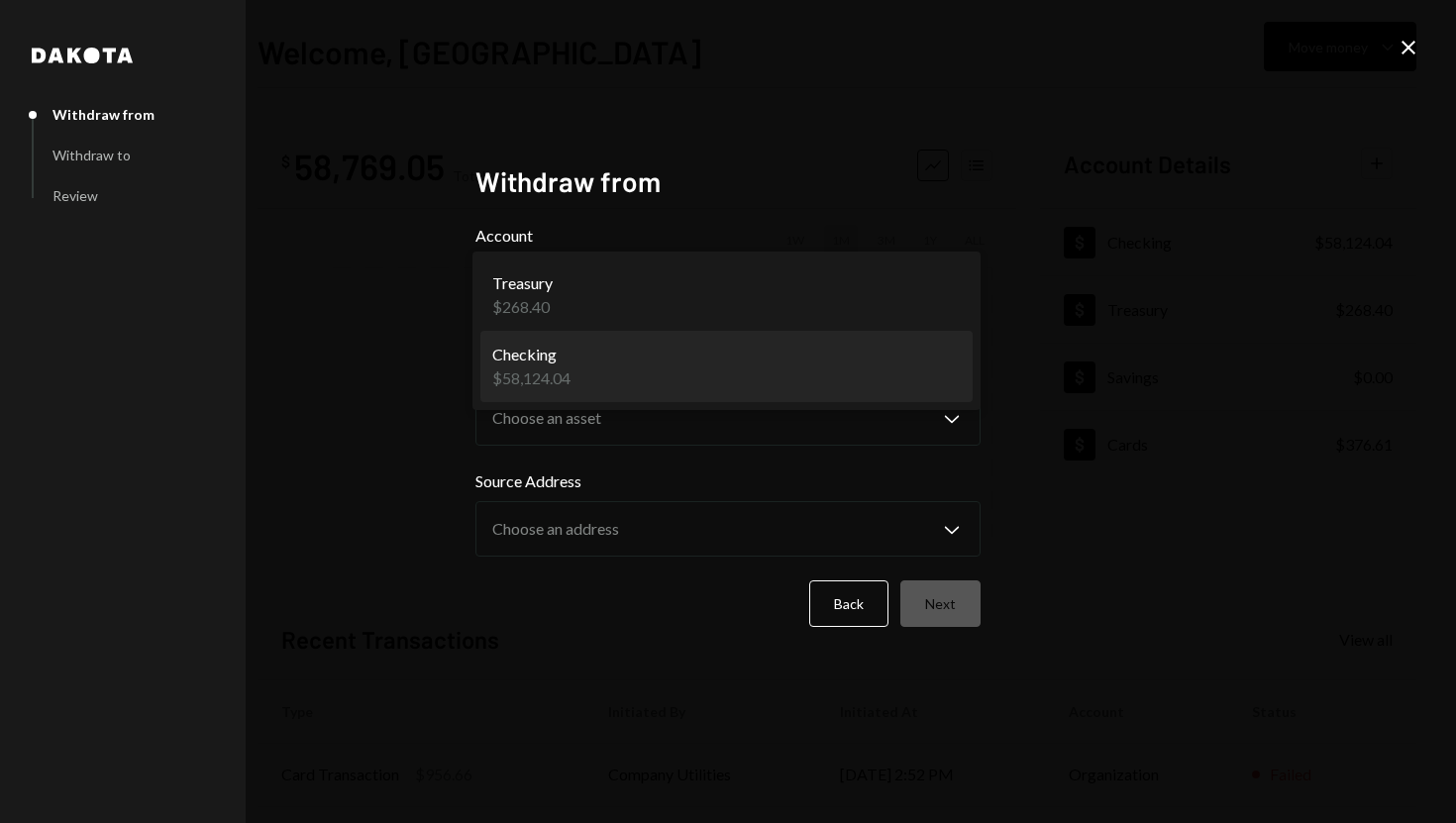 select on "**********" 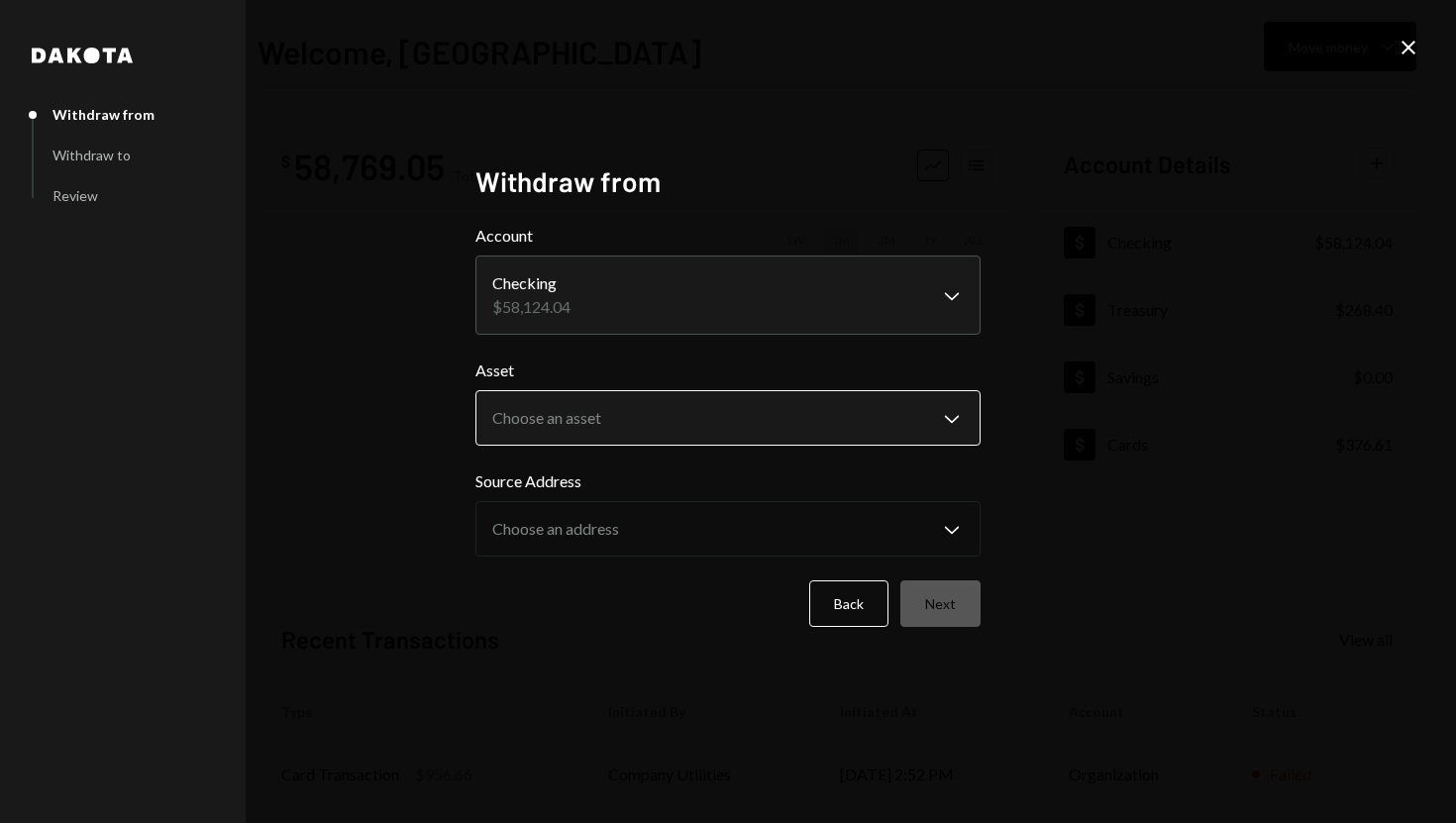 click on "**********" at bounding box center [728, 411] 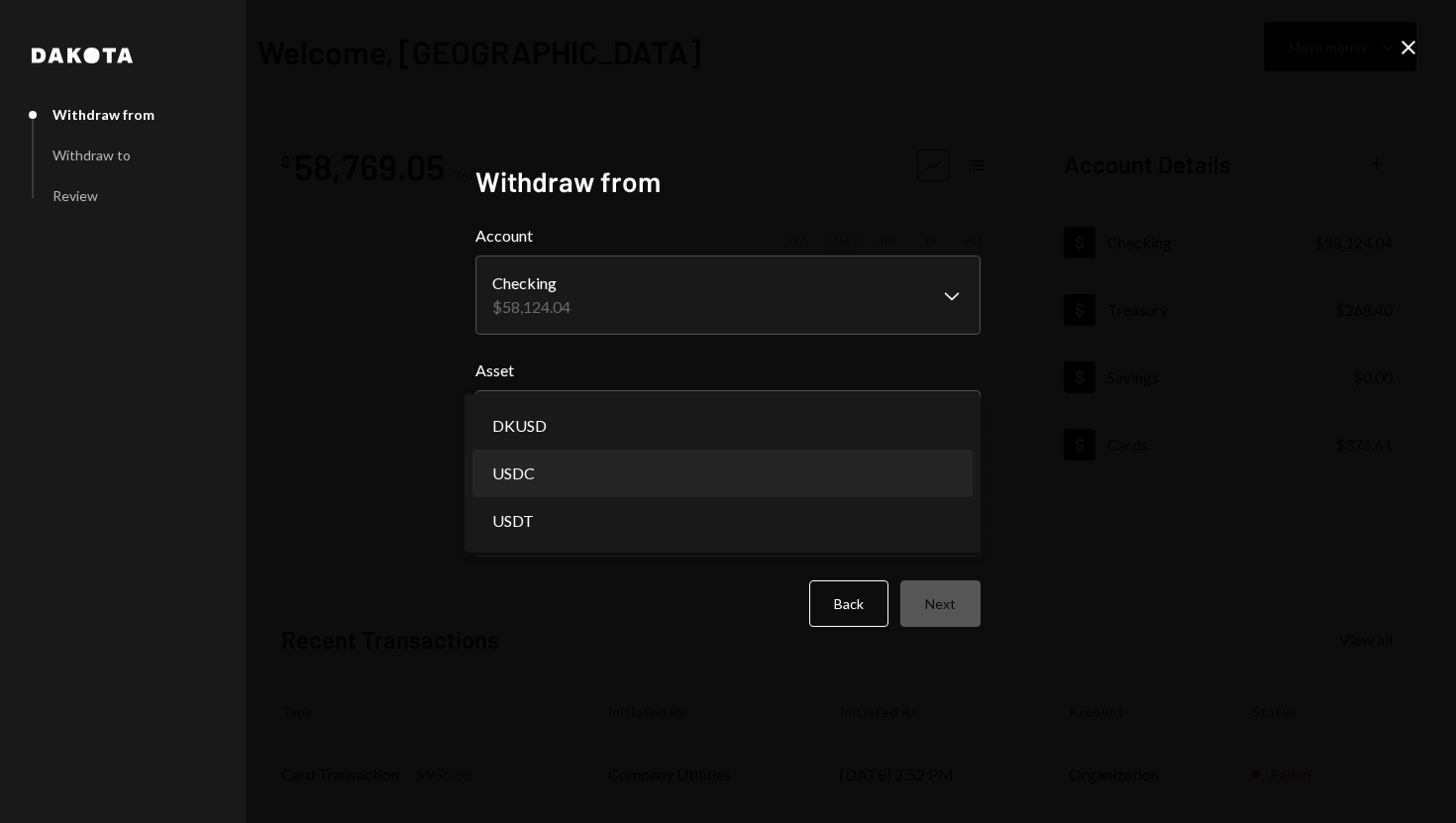 select on "****" 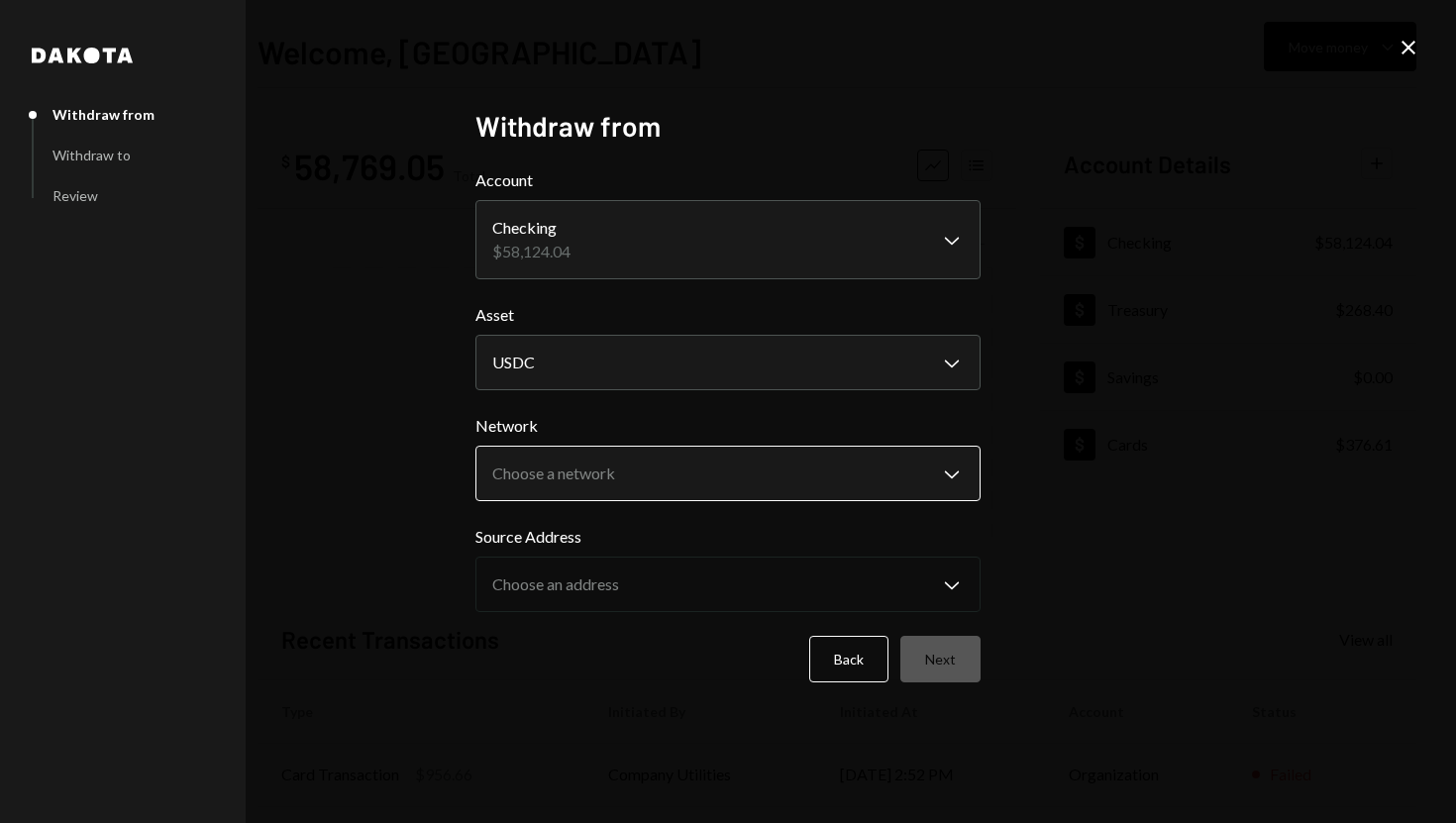 click on "**********" at bounding box center (728, 411) 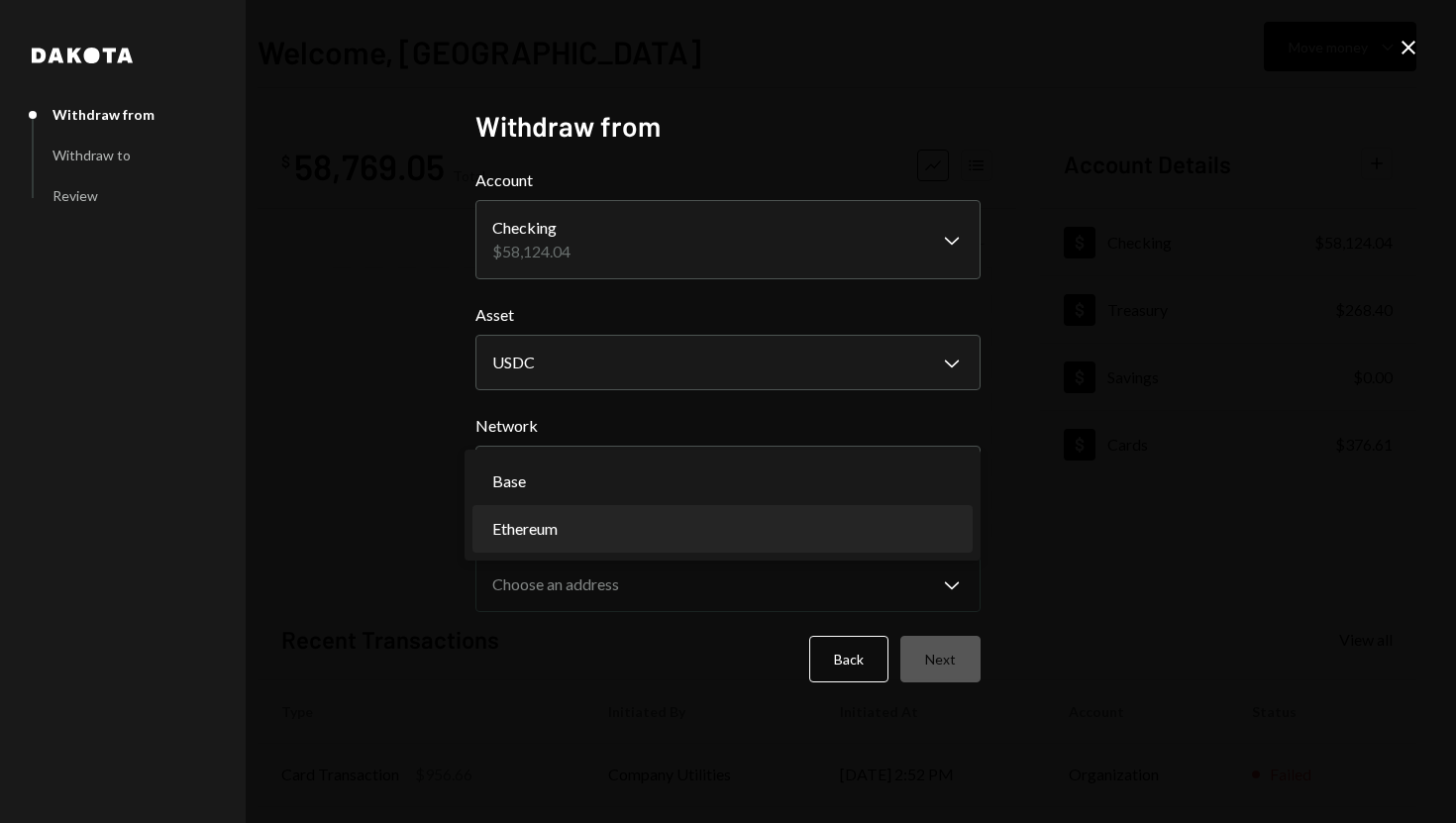select on "**********" 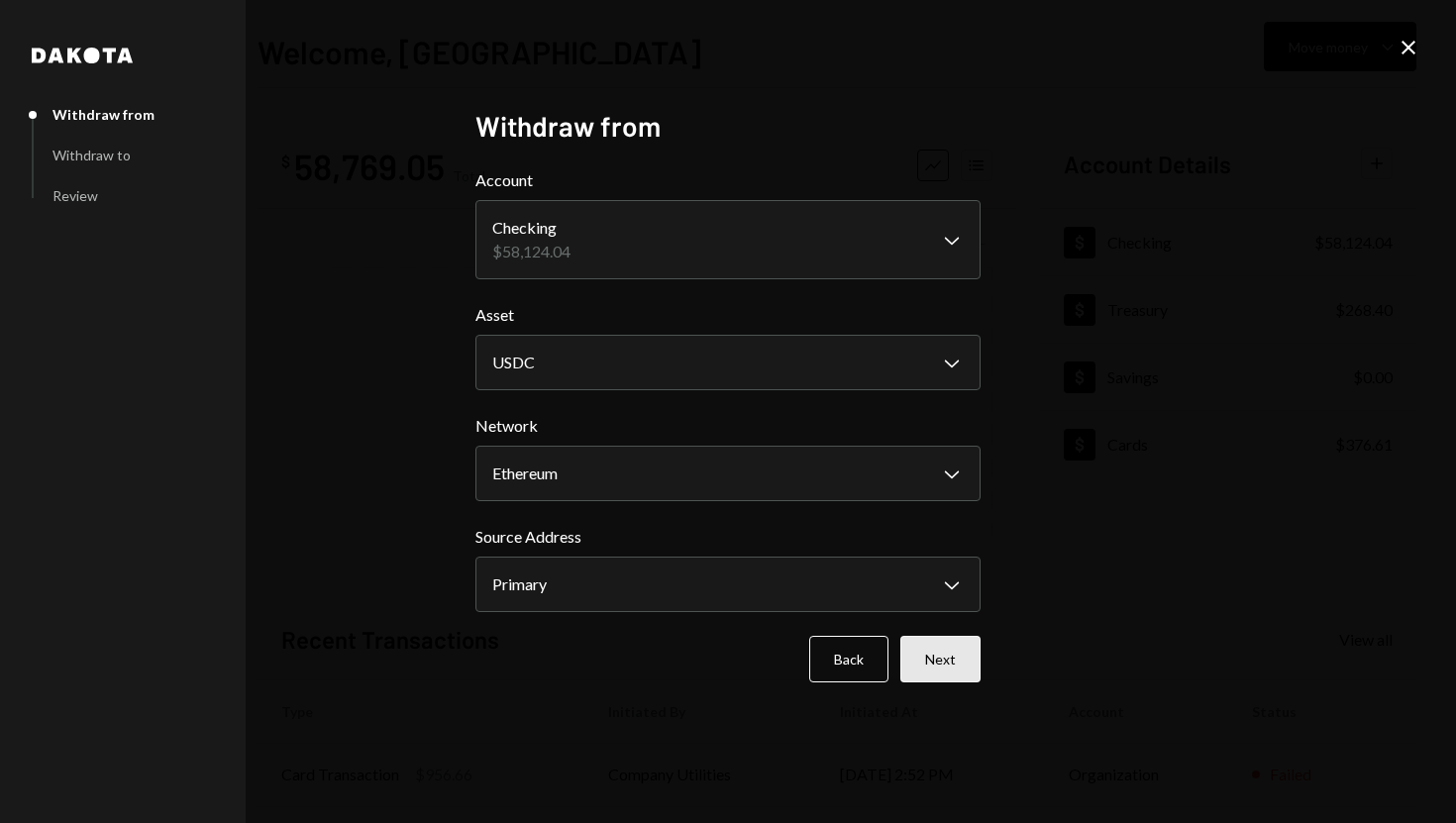 click on "Next" at bounding box center [940, 659] 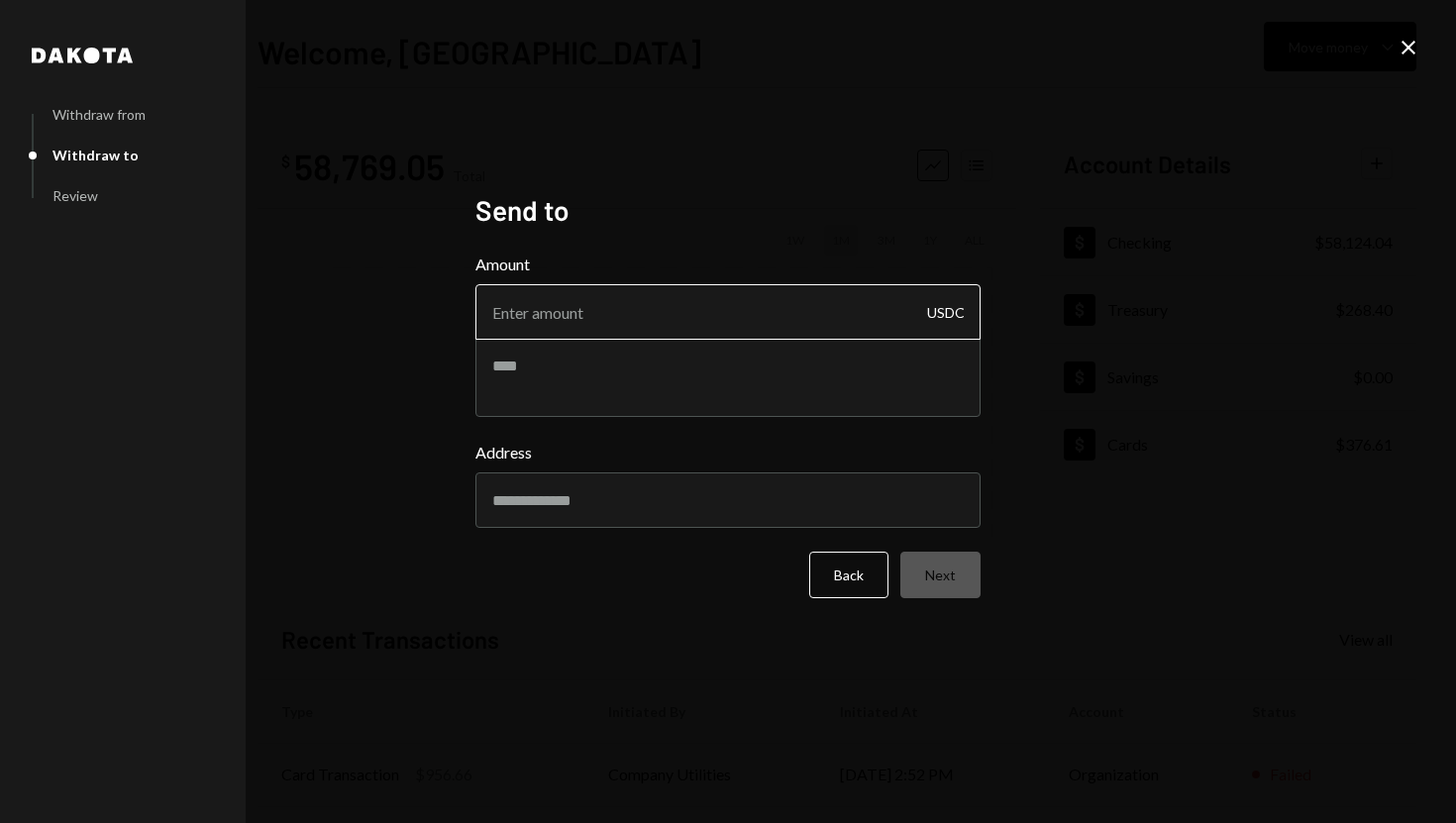 click on "Amount" at bounding box center (728, 312) 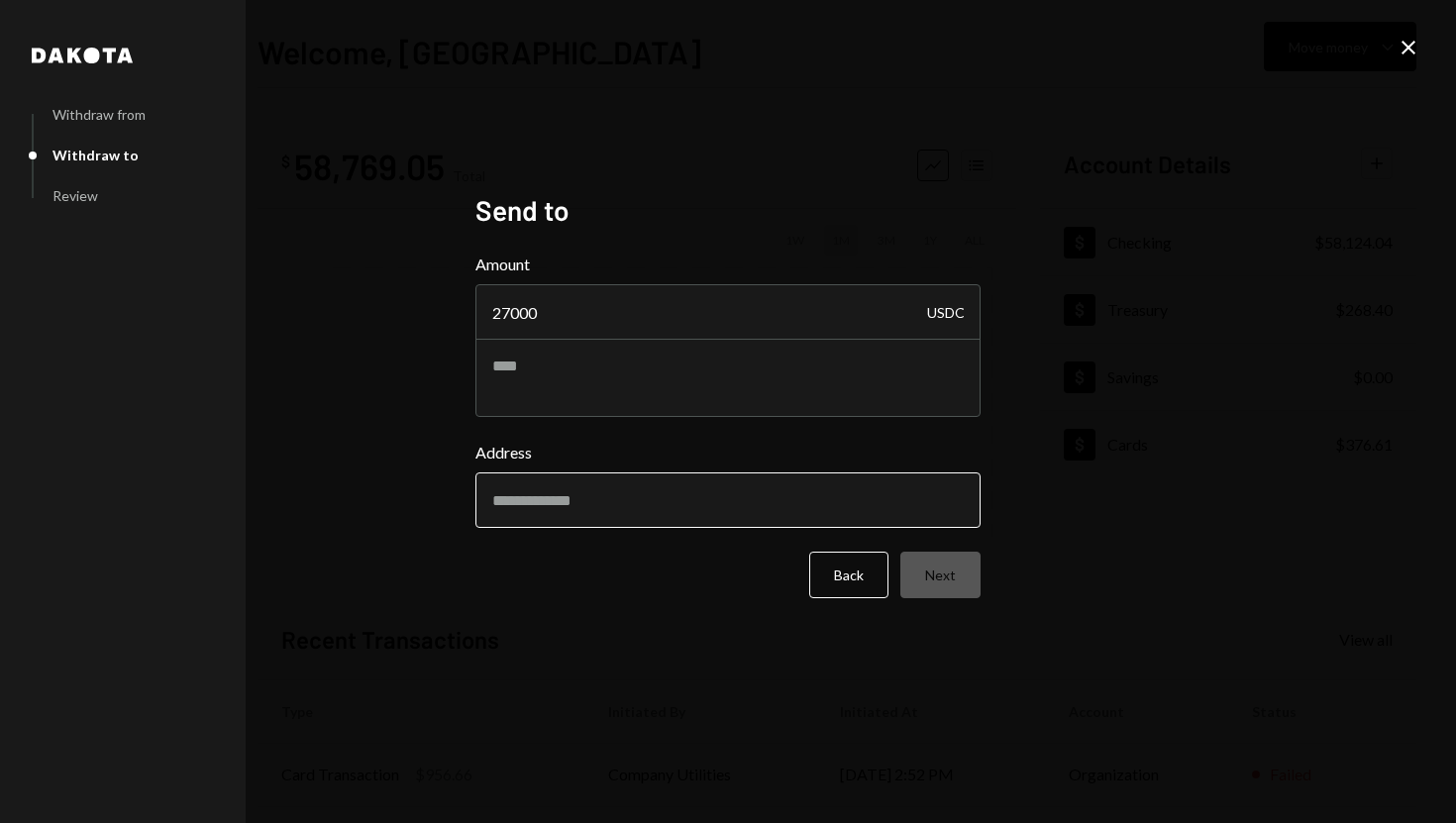 type on "27000" 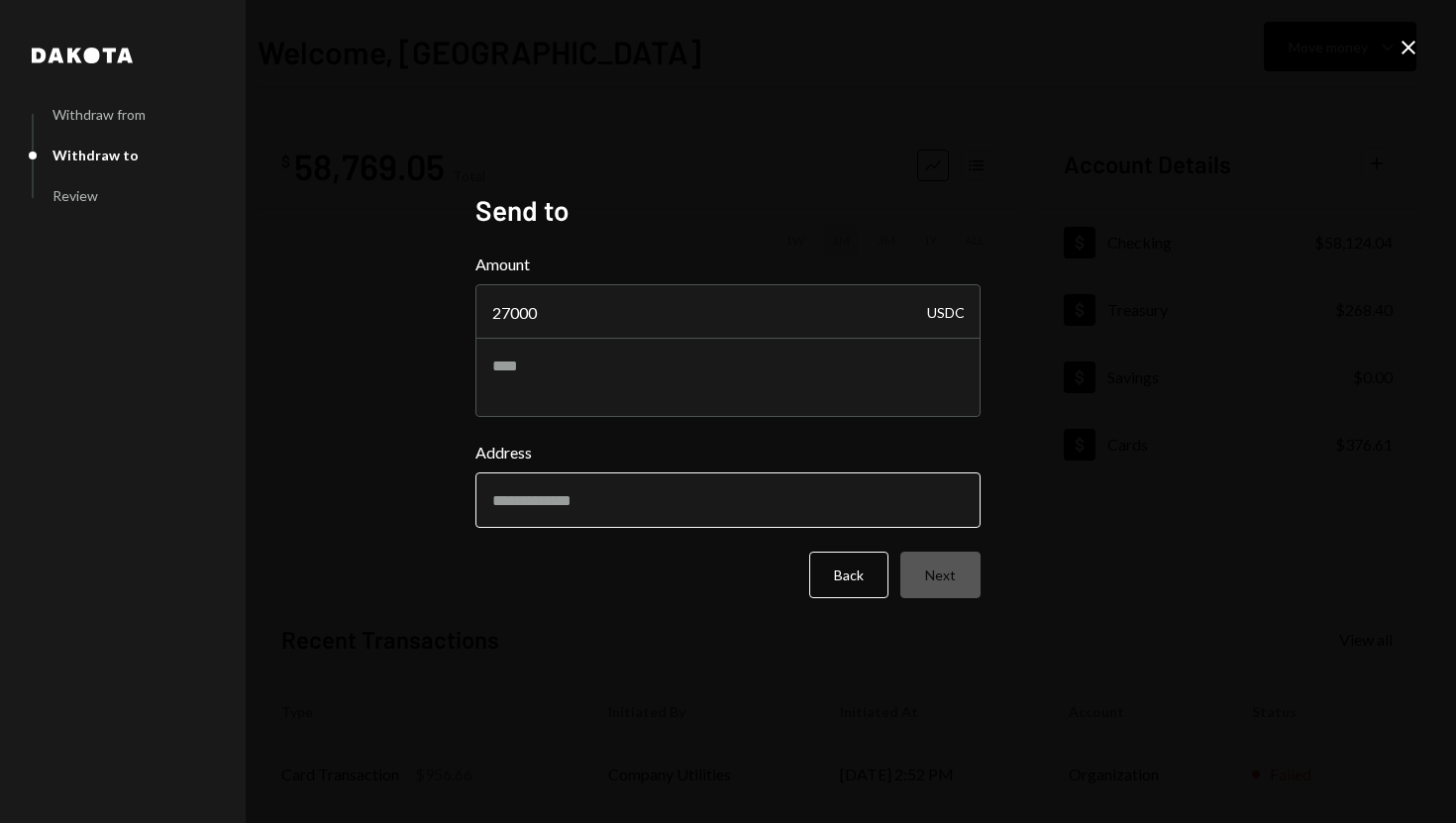 click on "Address" at bounding box center (728, 500) 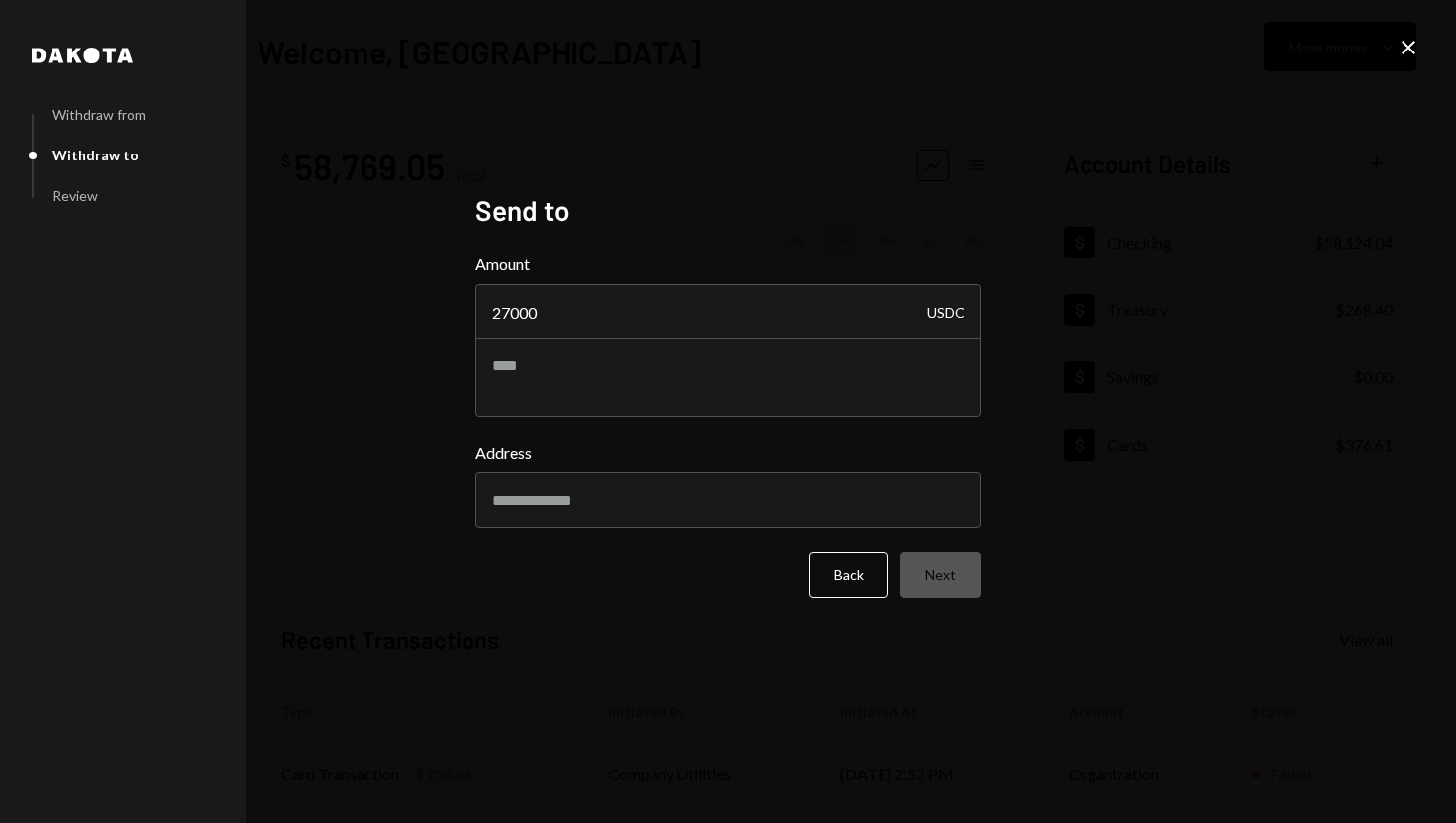 type on "**********" 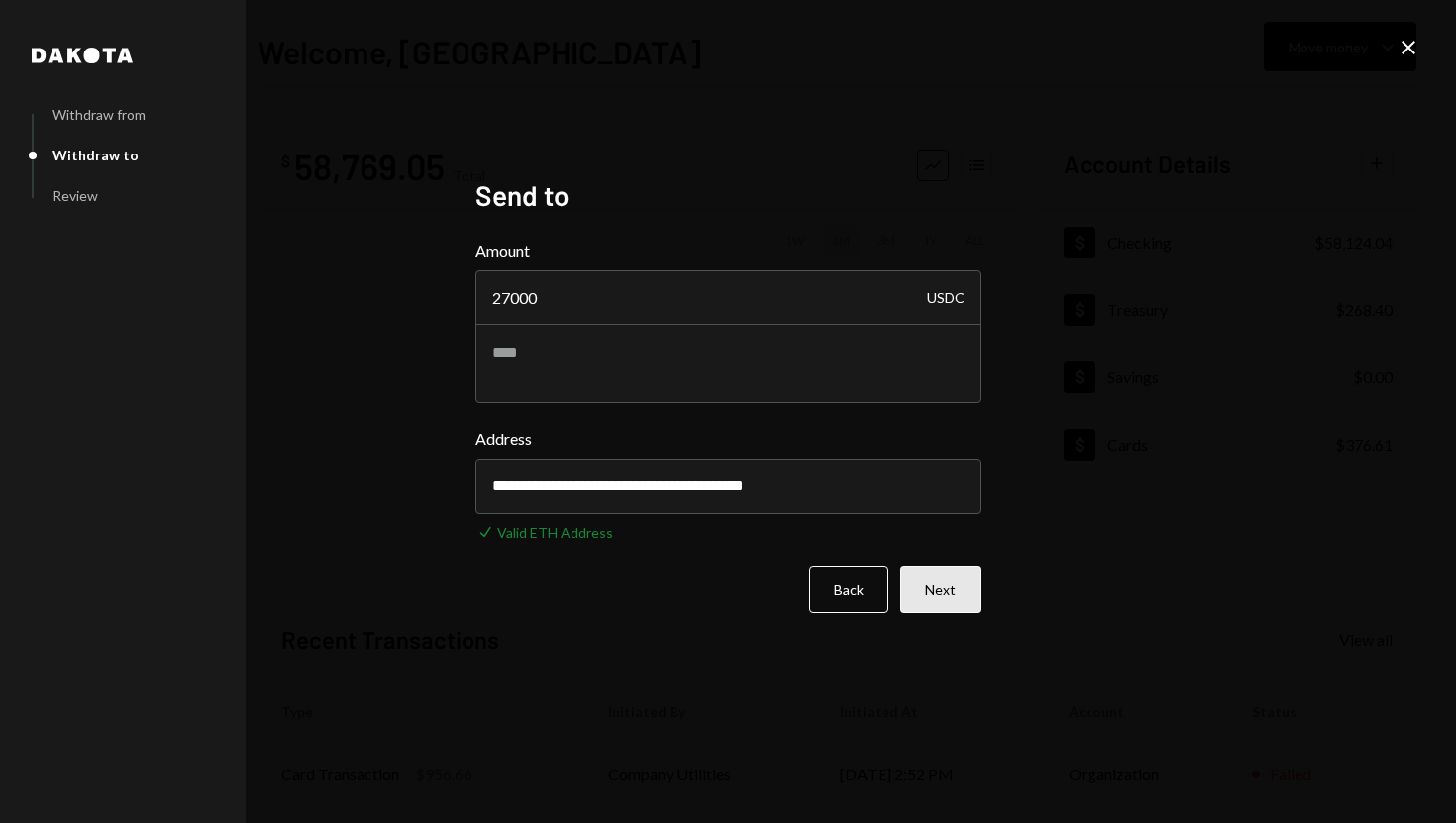 click on "Next" at bounding box center [940, 589] 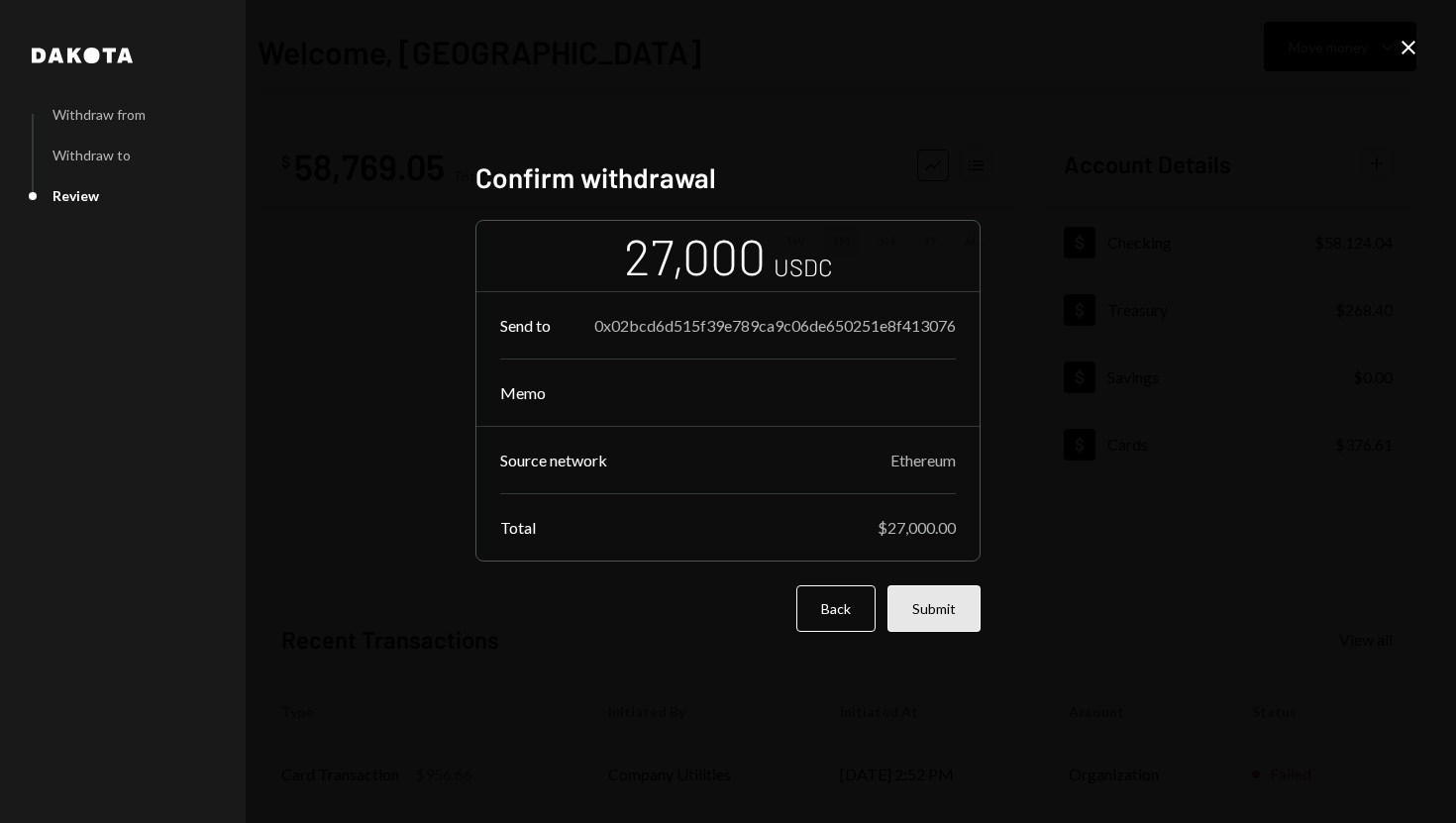 click on "Submit" at bounding box center (934, 608) 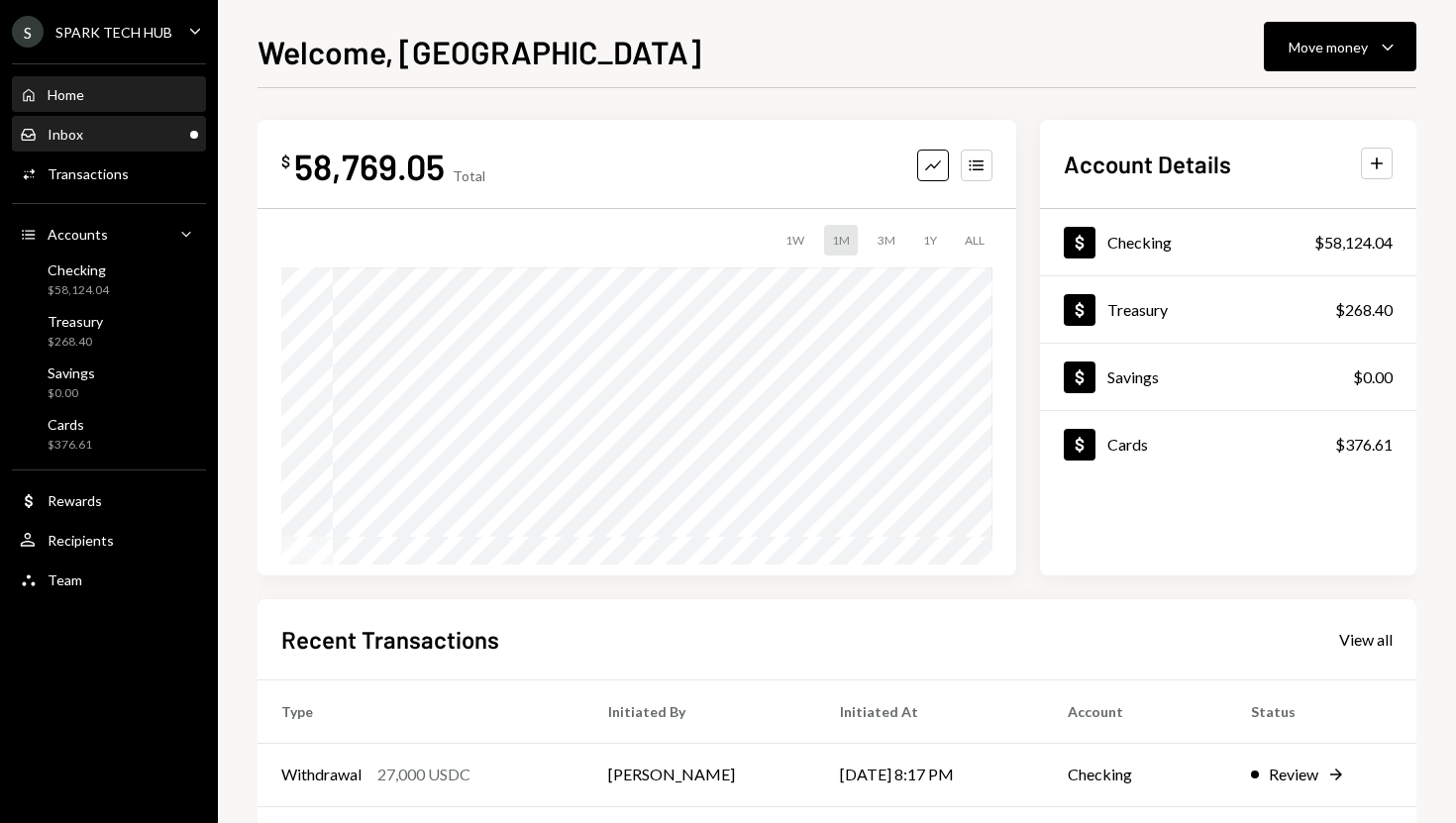 click on "Inbox Inbox" at bounding box center (109, 135) 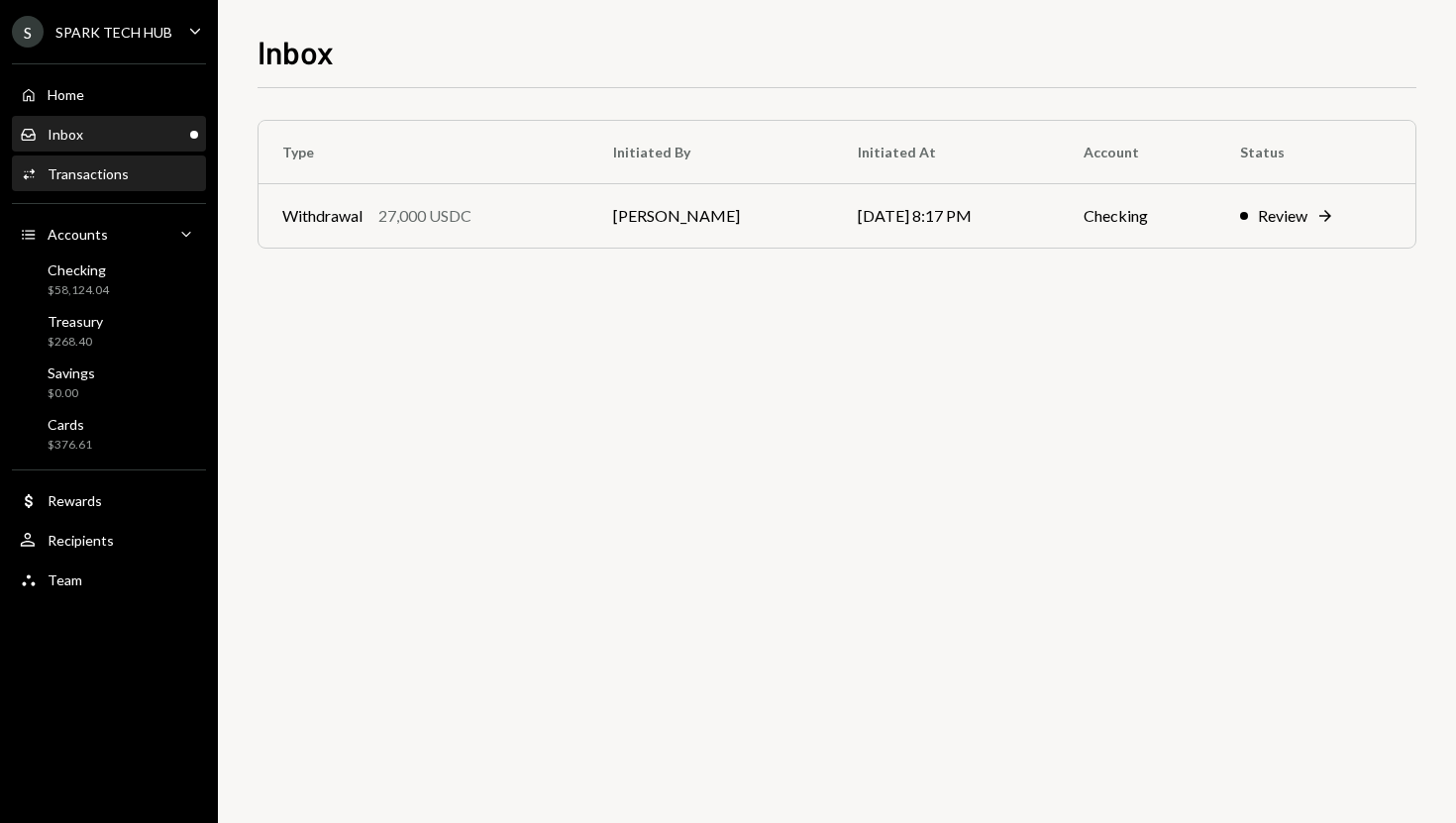 click on "Transactions" at bounding box center (88, 173) 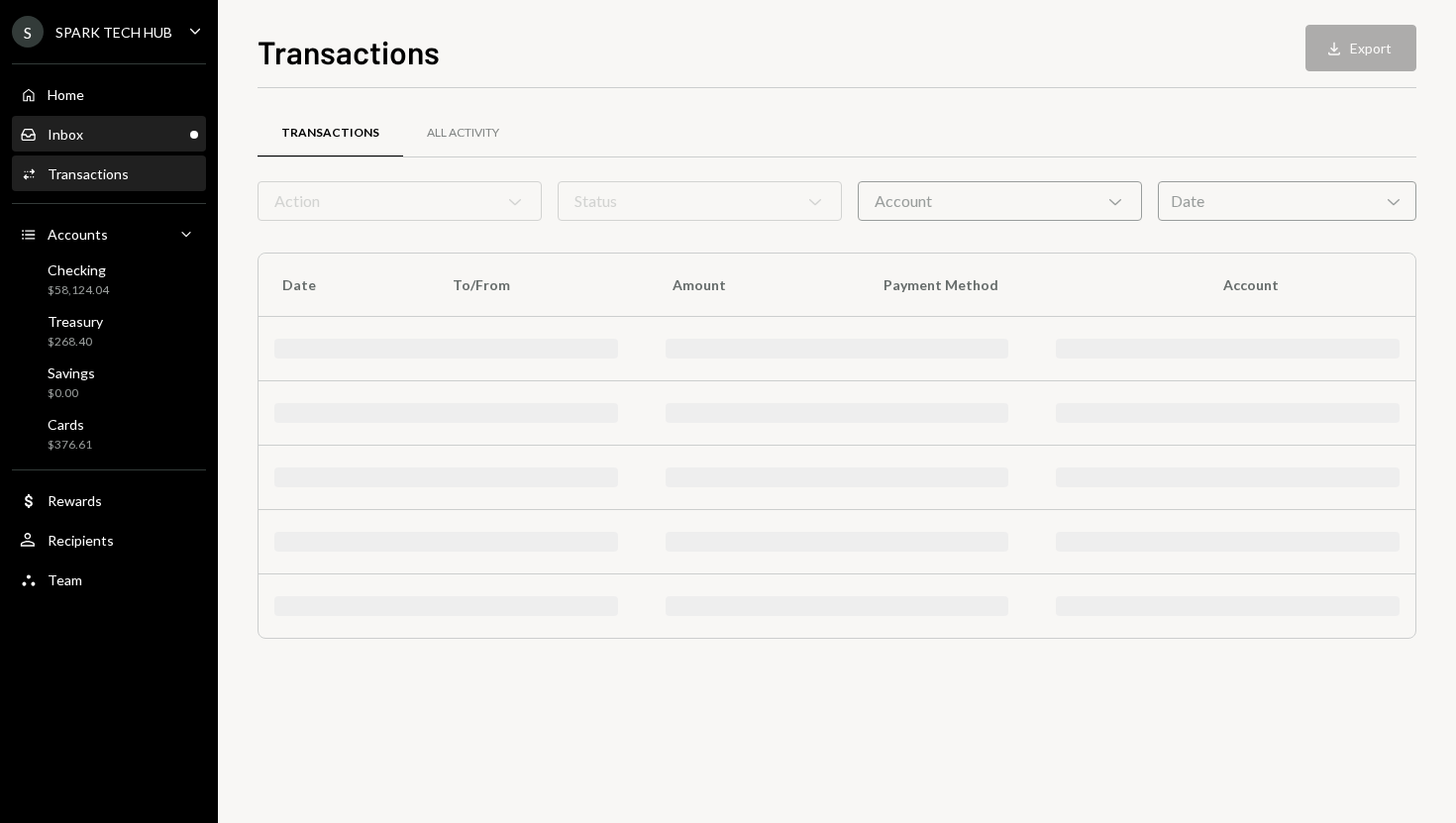 click on "Inbox Inbox" at bounding box center (109, 135) 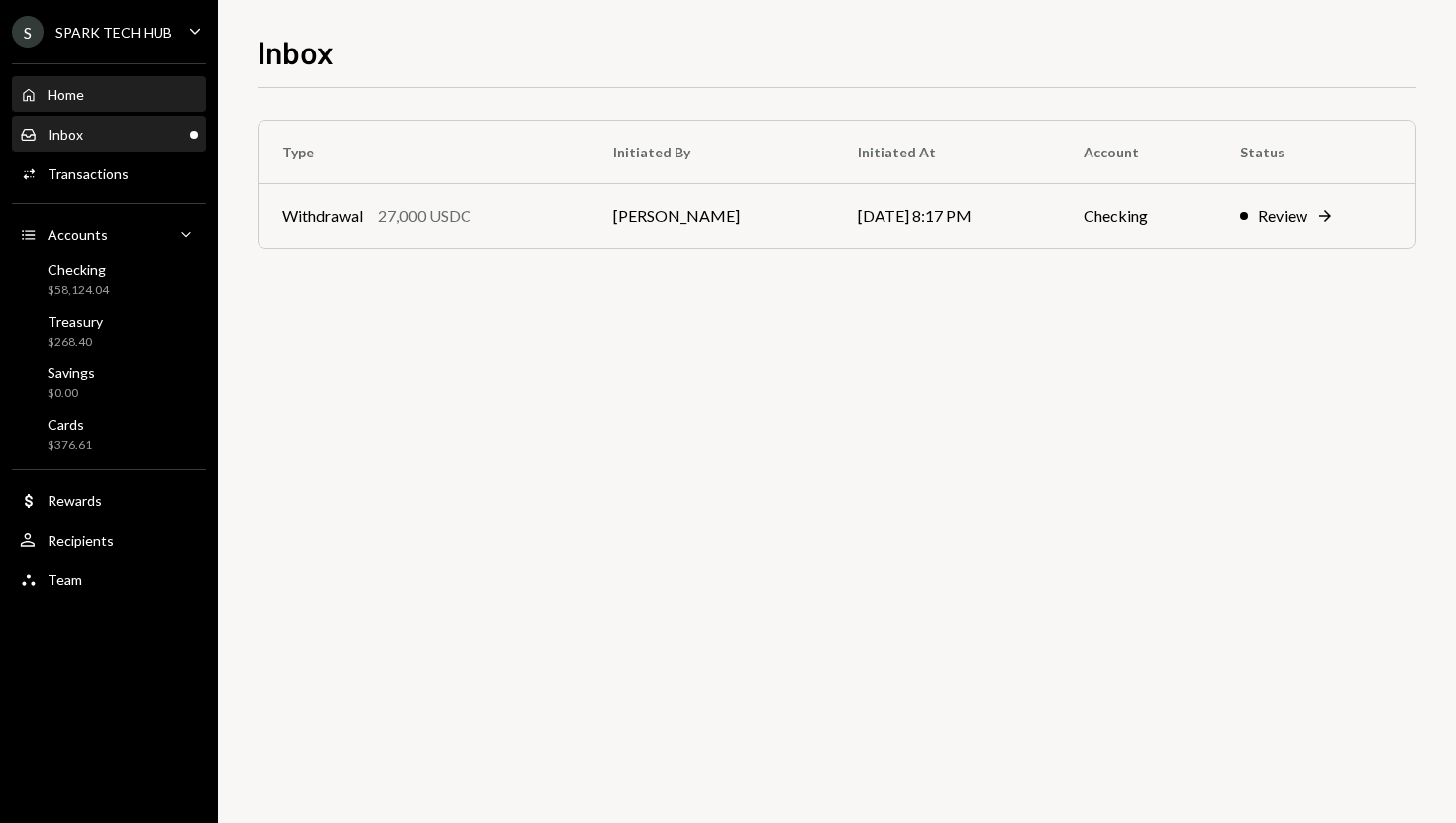 click on "Home Home" at bounding box center (109, 95) 